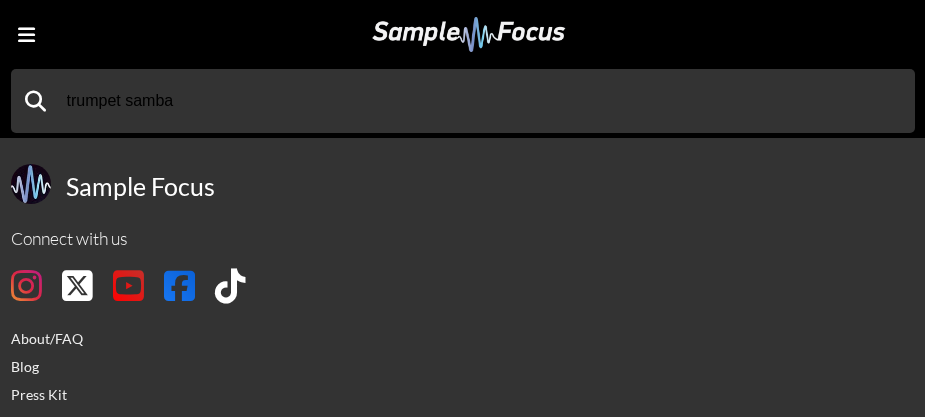 scroll, scrollTop: 0, scrollLeft: 0, axis: both 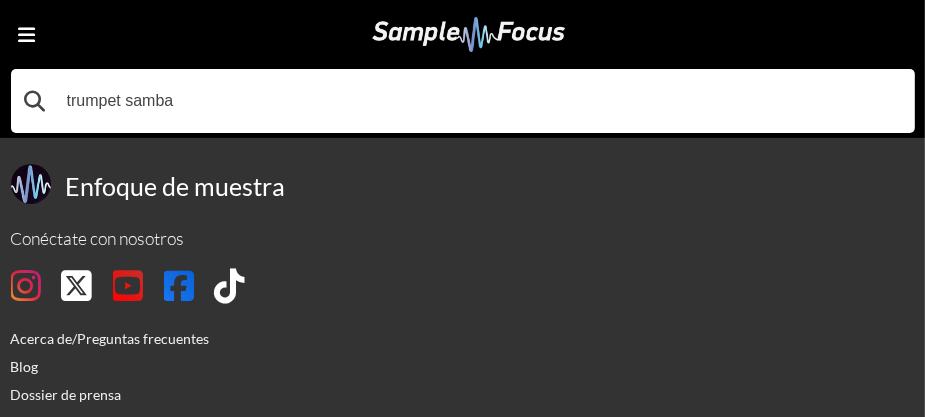 click on "trumpet samba" at bounding box center (463, 101) 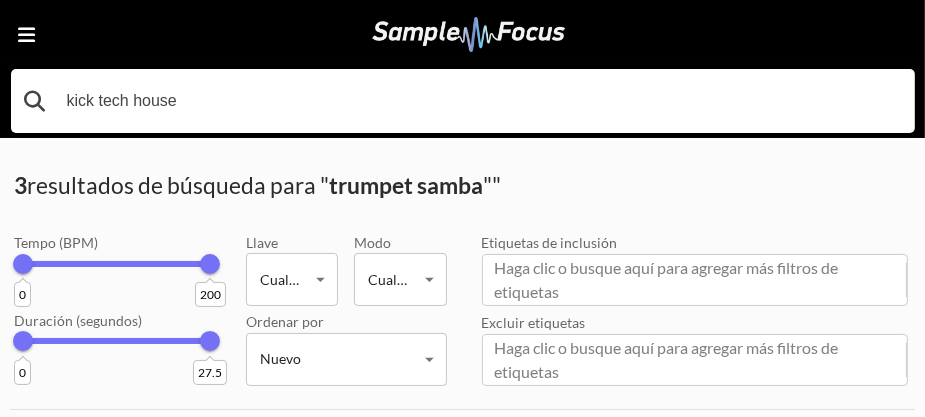 type on "kick tech house" 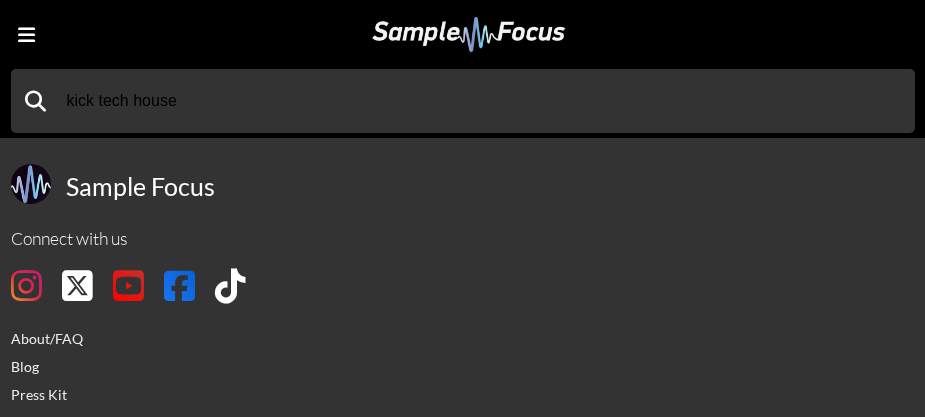 scroll, scrollTop: 0, scrollLeft: 0, axis: both 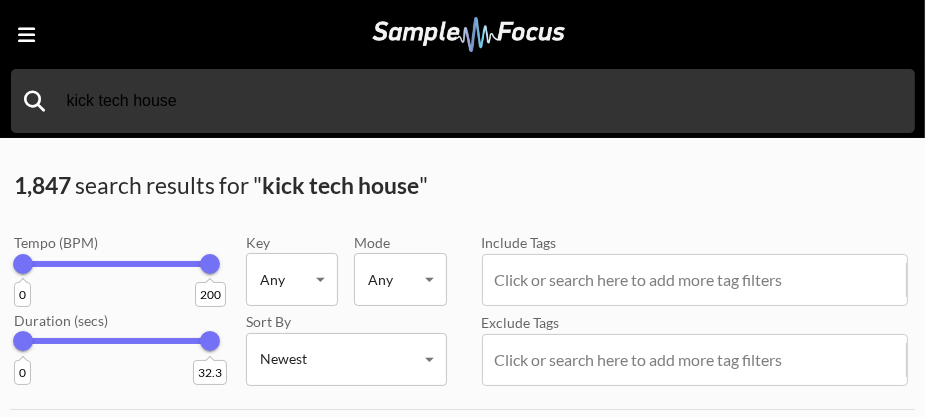 click on "0 200" at bounding box center (116, 264) 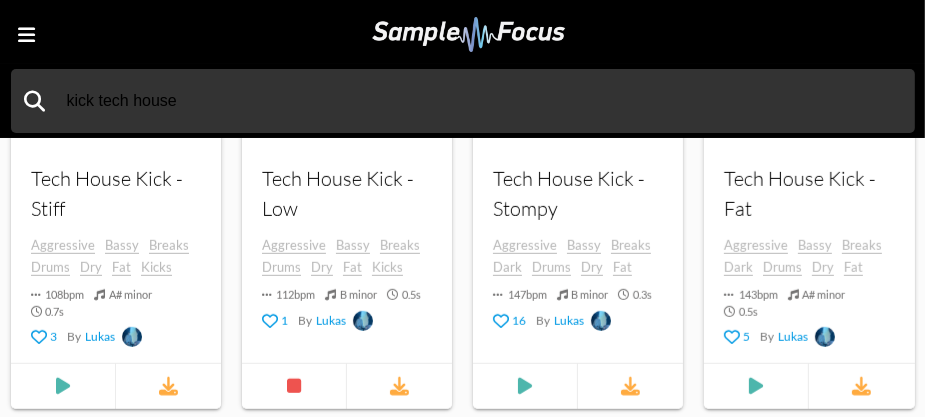 scroll, scrollTop: 500, scrollLeft: 0, axis: vertical 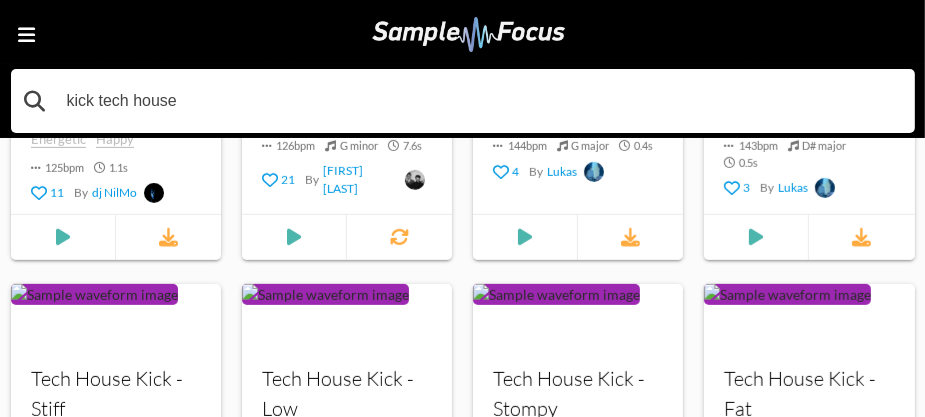click on "kick tech house" at bounding box center (463, 101) 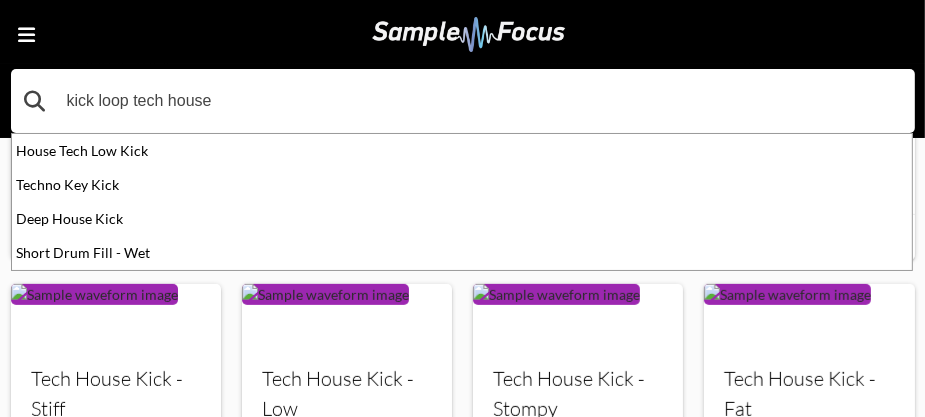 type on "kick loop tech house" 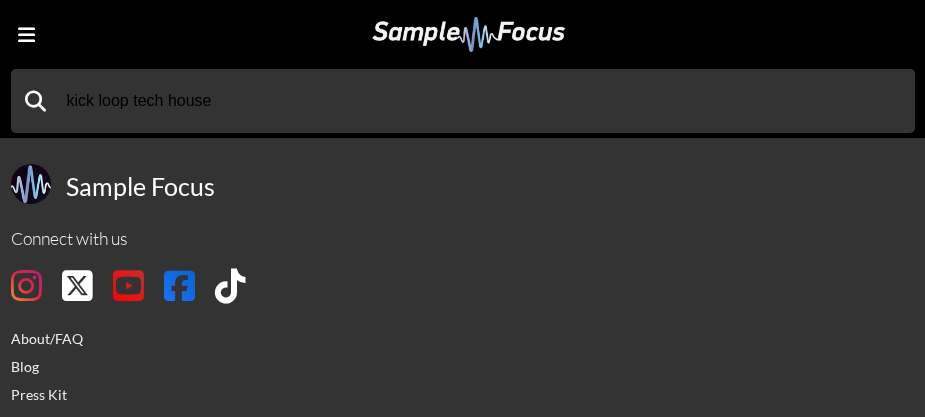 scroll, scrollTop: 0, scrollLeft: 0, axis: both 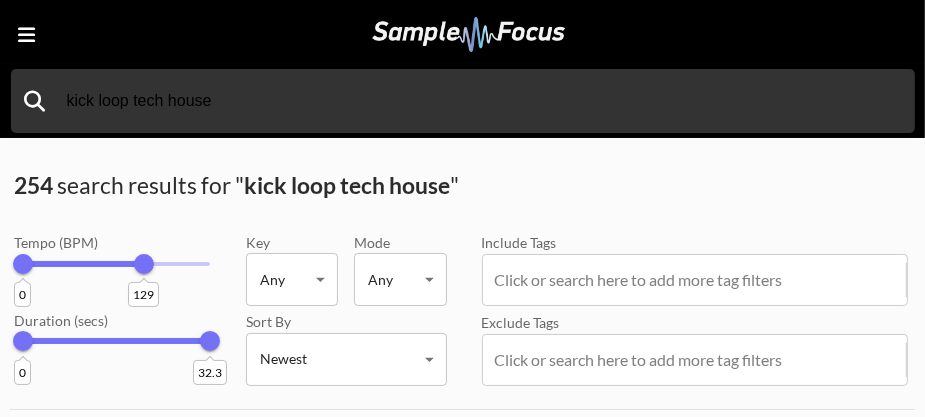 drag, startPoint x: 153, startPoint y: 263, endPoint x: 144, endPoint y: 305, distance: 42.953465 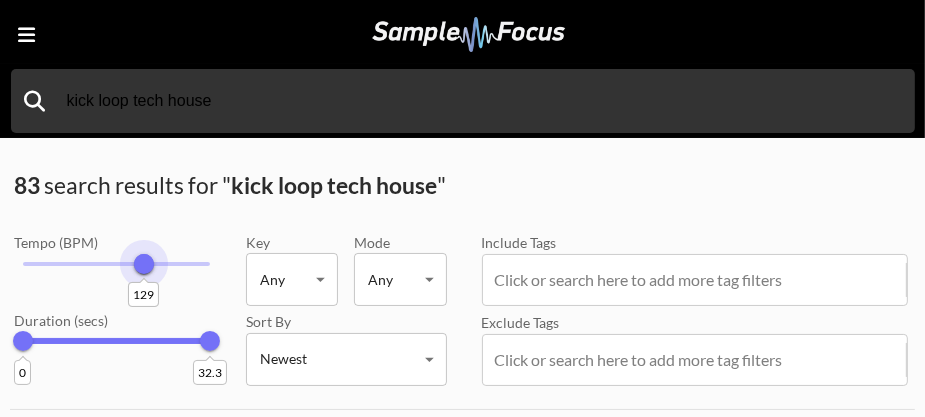 drag, startPoint x: 24, startPoint y: 258, endPoint x: 144, endPoint y: 327, distance: 138.42326 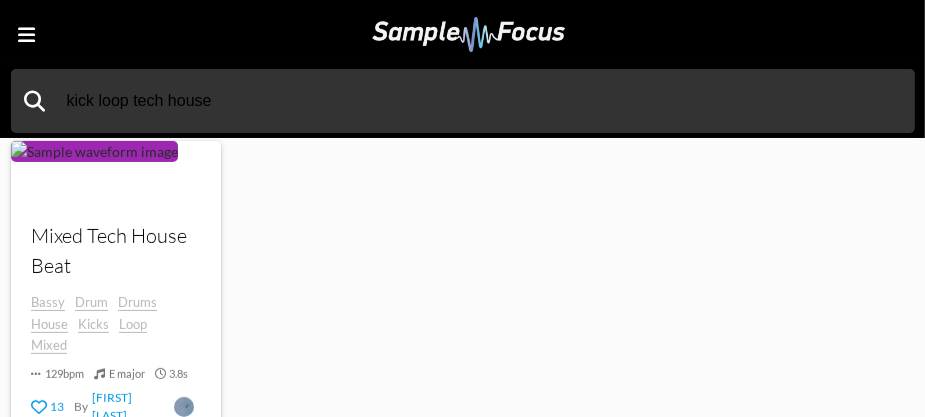 scroll, scrollTop: 100, scrollLeft: 0, axis: vertical 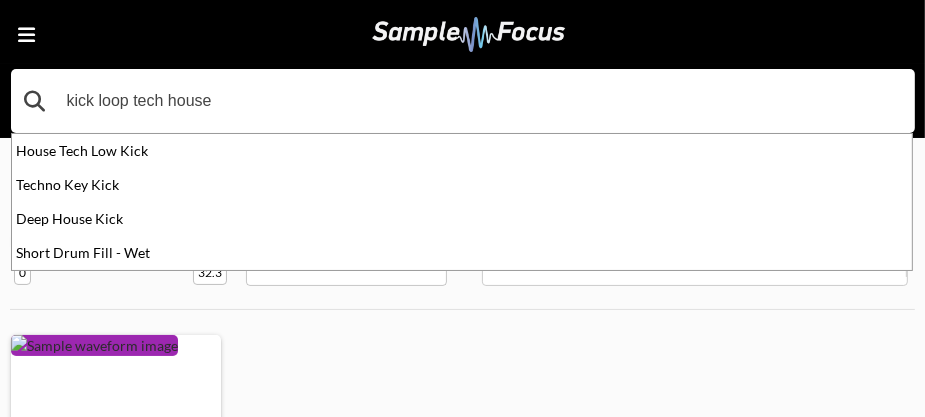 drag, startPoint x: 127, startPoint y: 102, endPoint x: 98, endPoint y: 100, distance: 29.068884 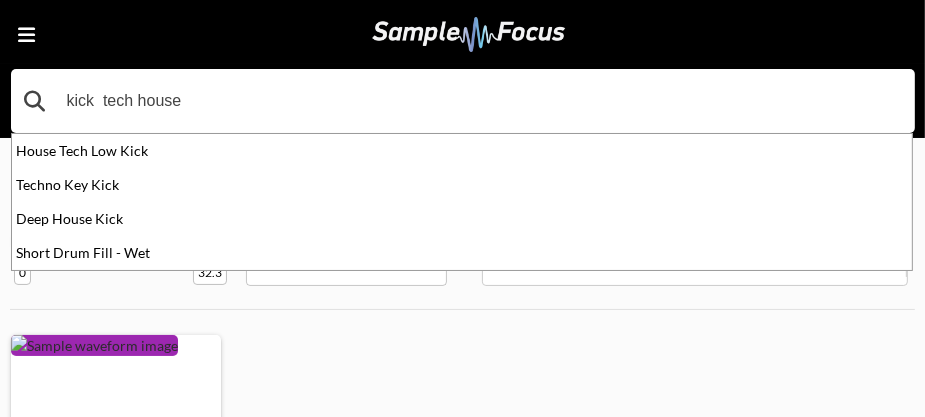 type on "kick  tech house" 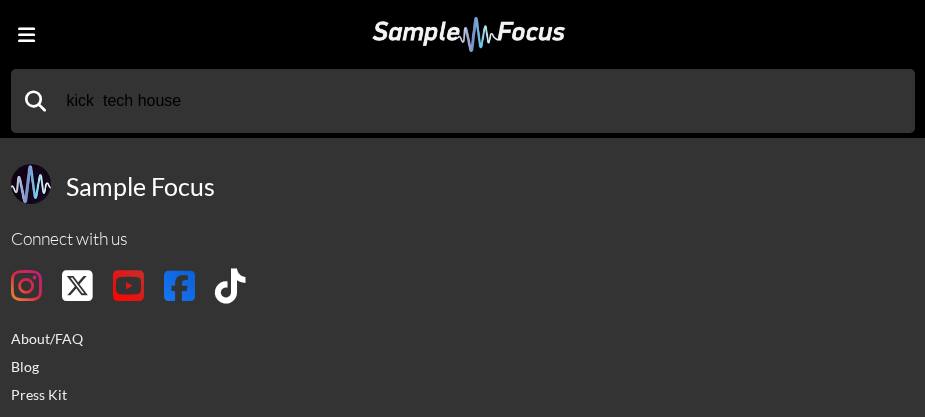 scroll, scrollTop: 0, scrollLeft: 0, axis: both 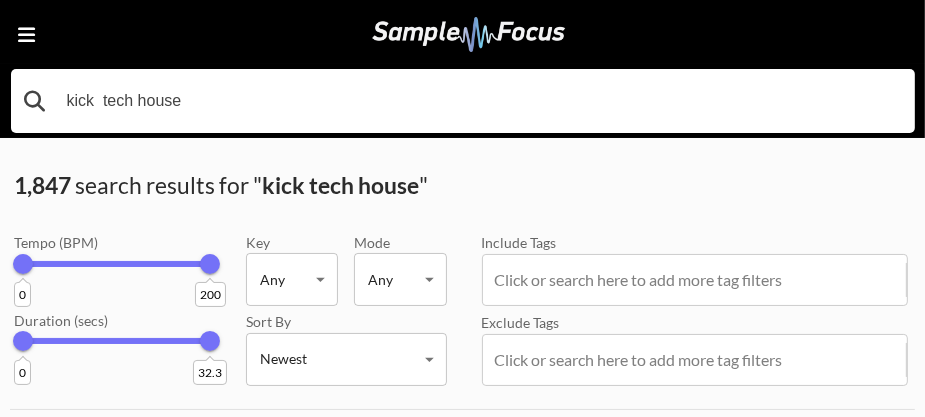 drag, startPoint x: 0, startPoint y: 0, endPoint x: 60, endPoint y: 108, distance: 123.54756 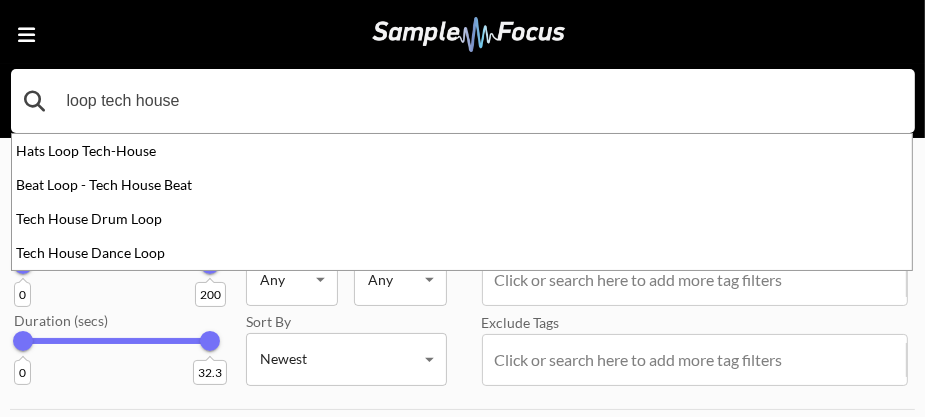 type on "loop tech house" 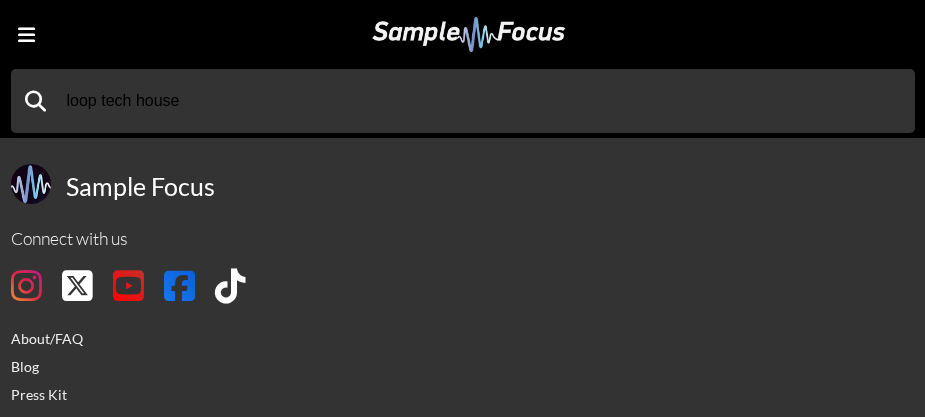 scroll, scrollTop: 0, scrollLeft: 0, axis: both 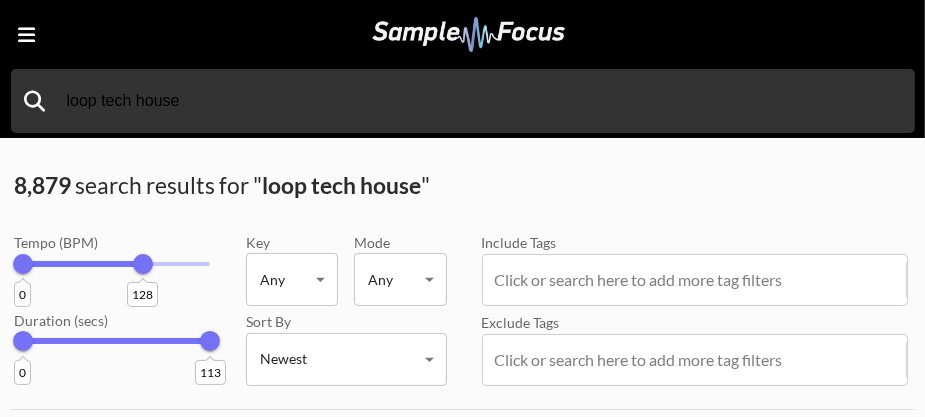 drag, startPoint x: 145, startPoint y: 271, endPoint x: 140, endPoint y: 302, distance: 31.400637 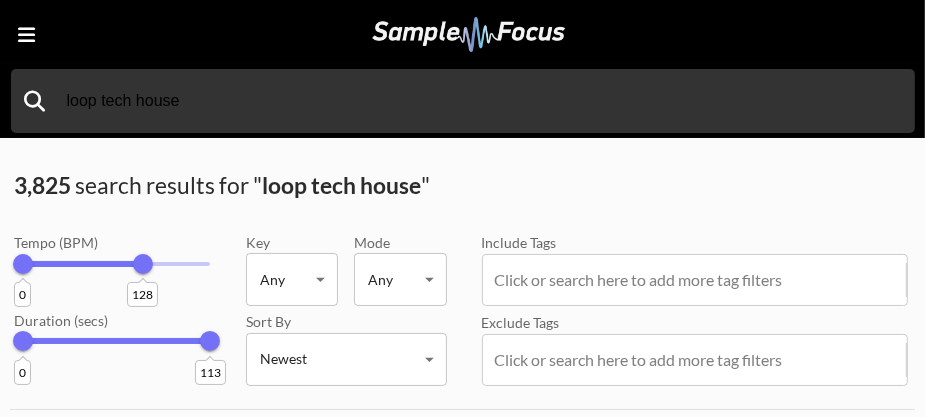 click on "128" at bounding box center [142, 294] 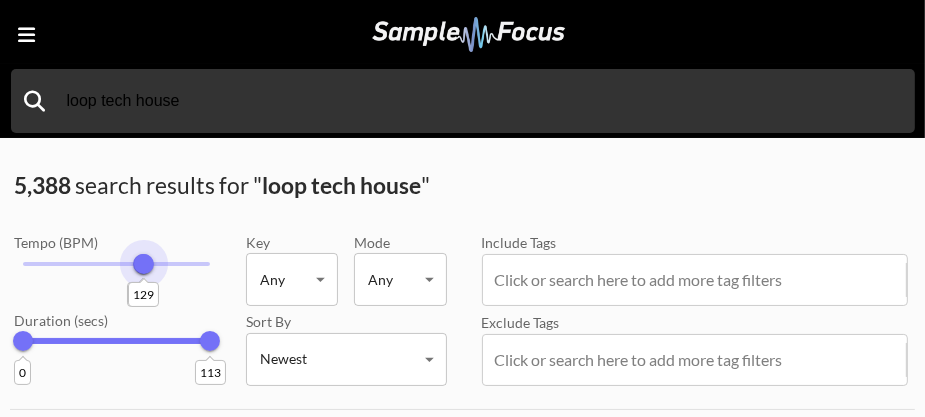 drag, startPoint x: 21, startPoint y: 281, endPoint x: 144, endPoint y: 315, distance: 127.61269 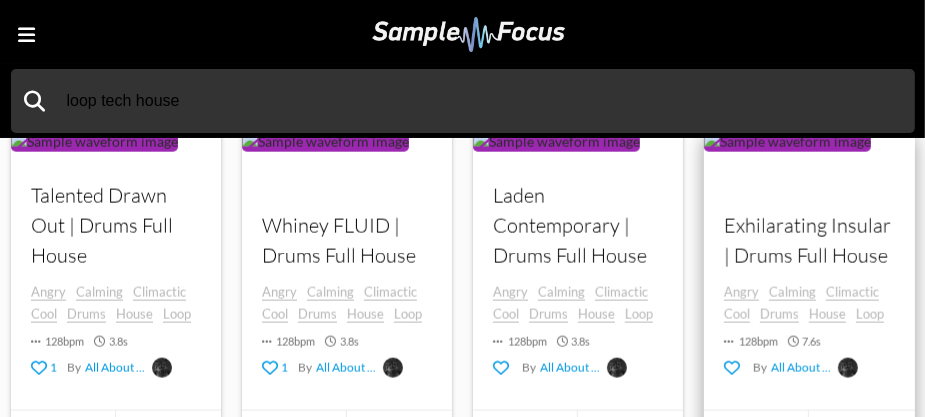 scroll, scrollTop: 1900, scrollLeft: 0, axis: vertical 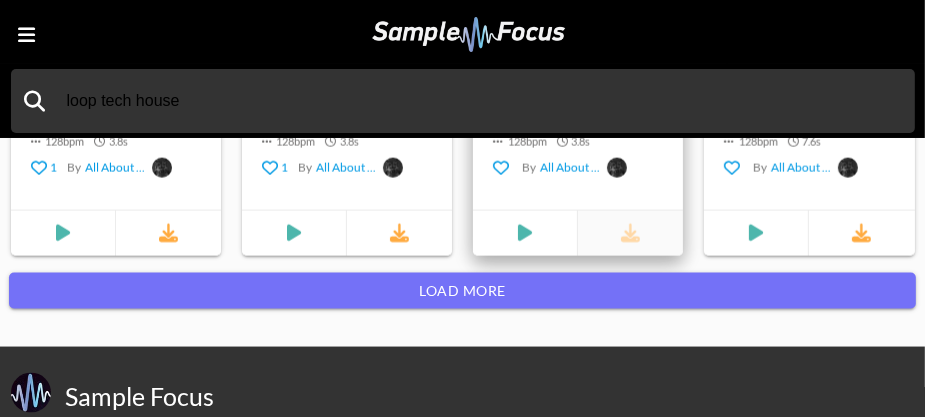 click at bounding box center (630, 233) 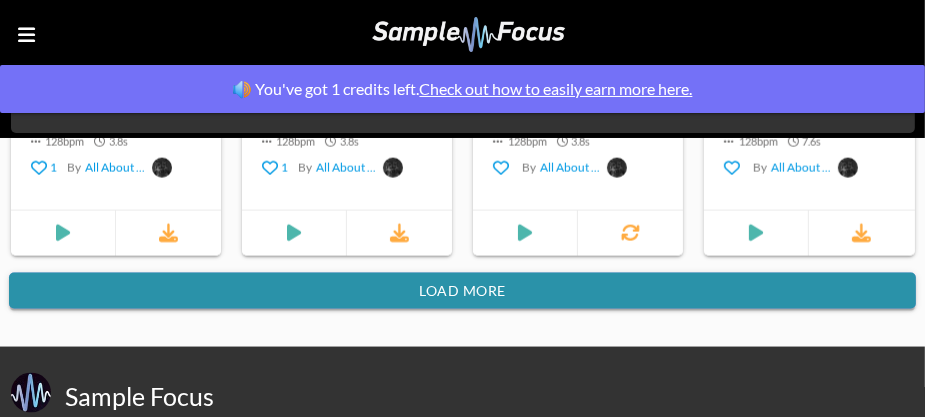 click on "Load more" at bounding box center [462, 291] 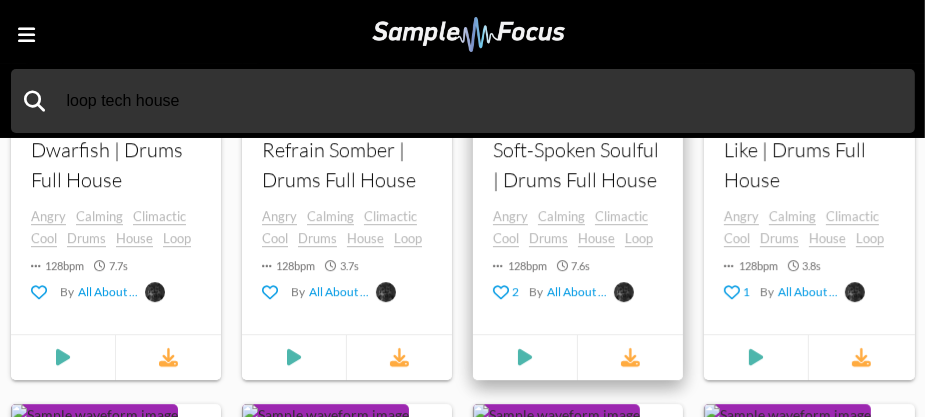 scroll, scrollTop: 4000, scrollLeft: 0, axis: vertical 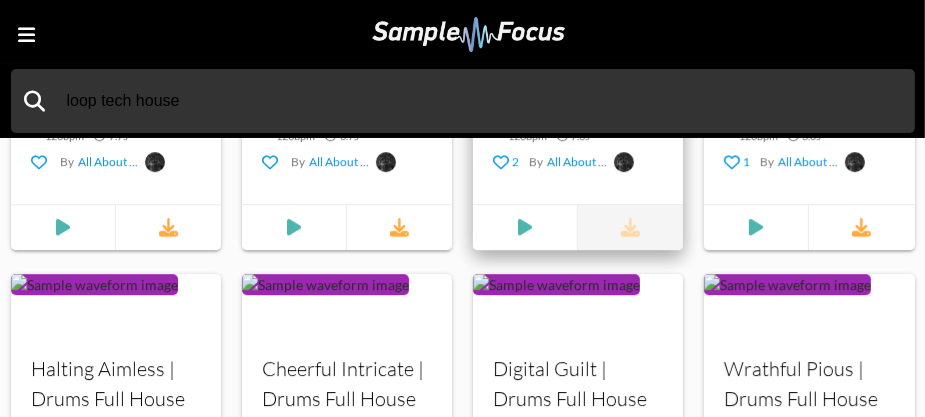 click at bounding box center [630, 227] 